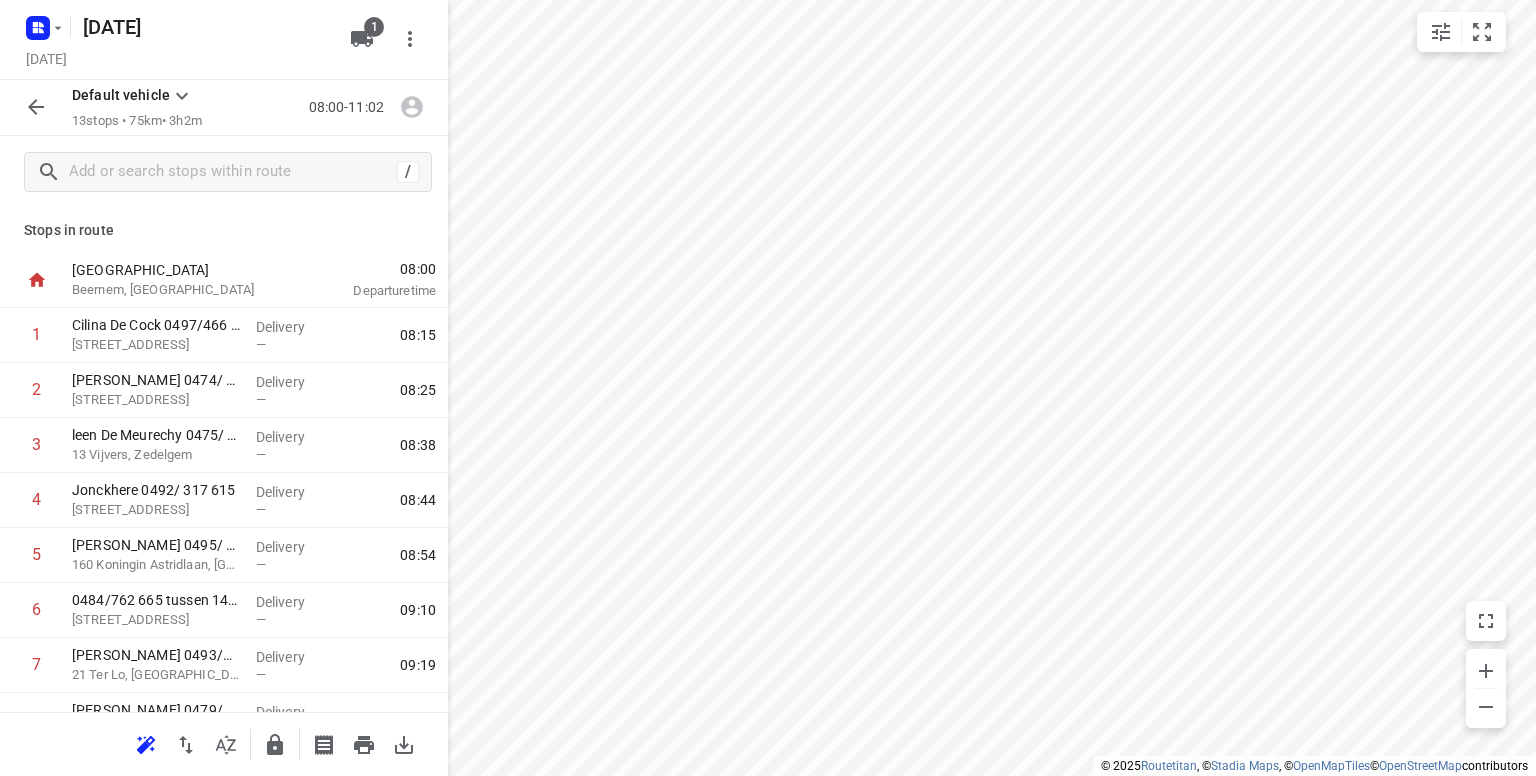 scroll, scrollTop: 0, scrollLeft: 0, axis: both 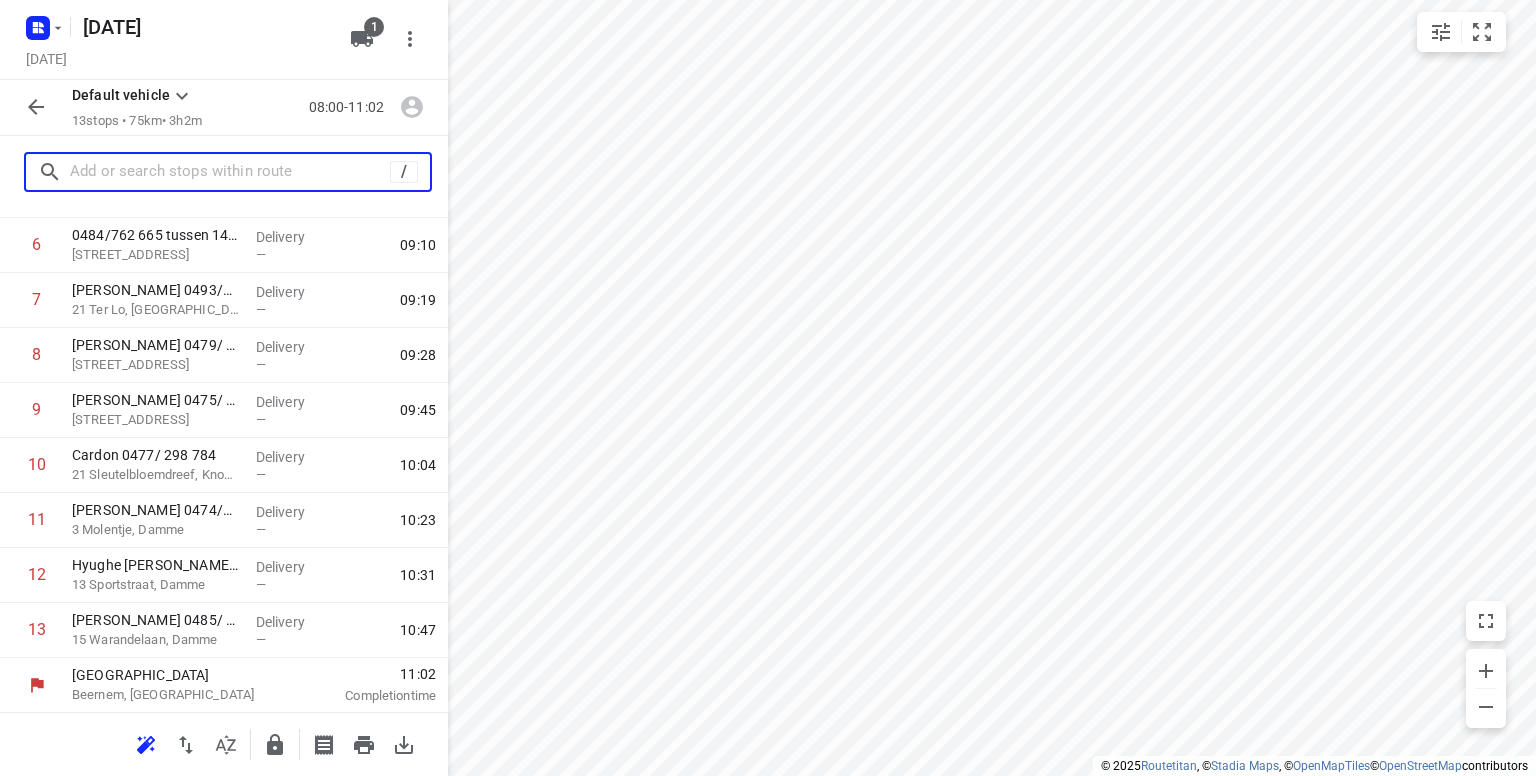 click at bounding box center [230, 172] 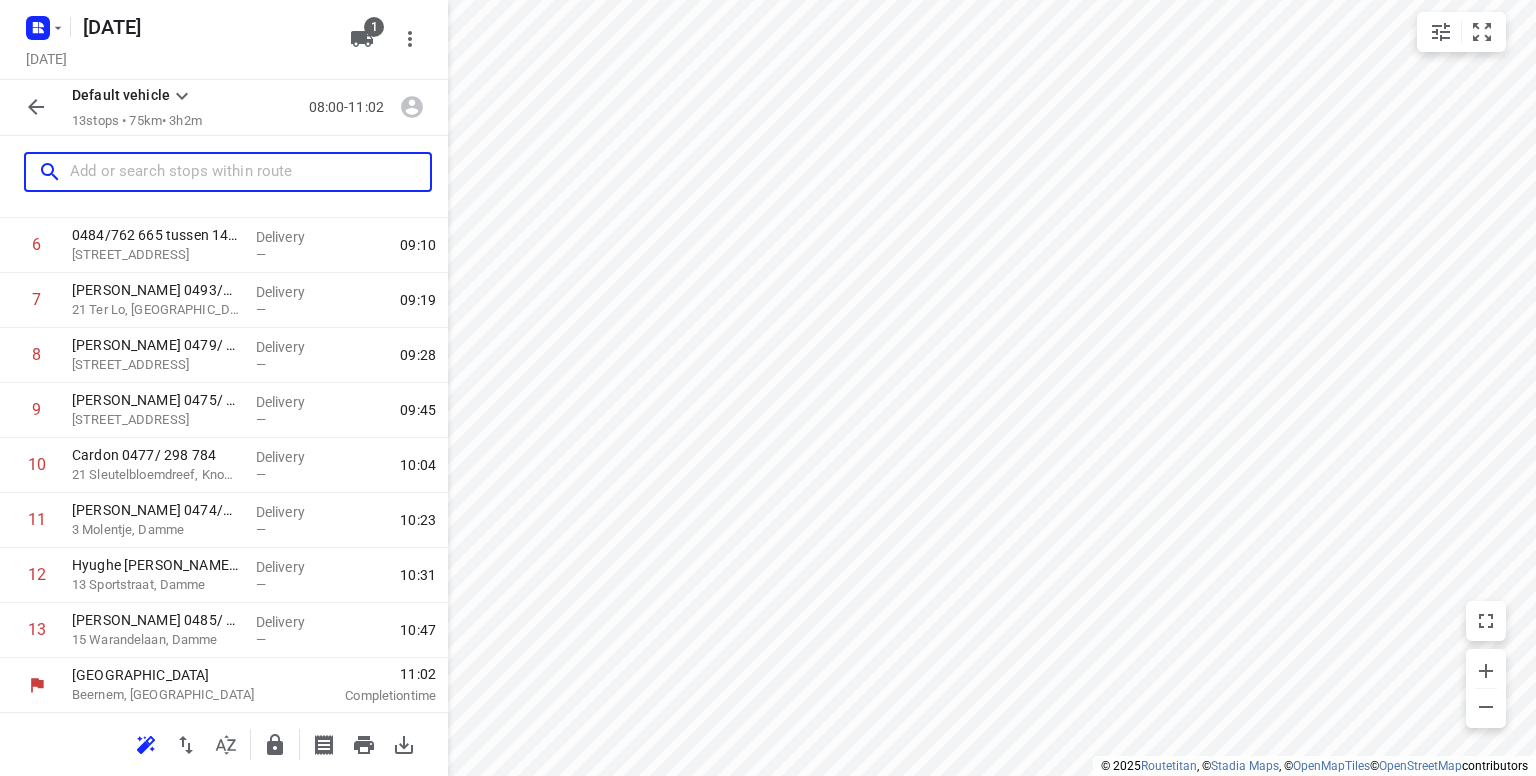click at bounding box center [250, 172] 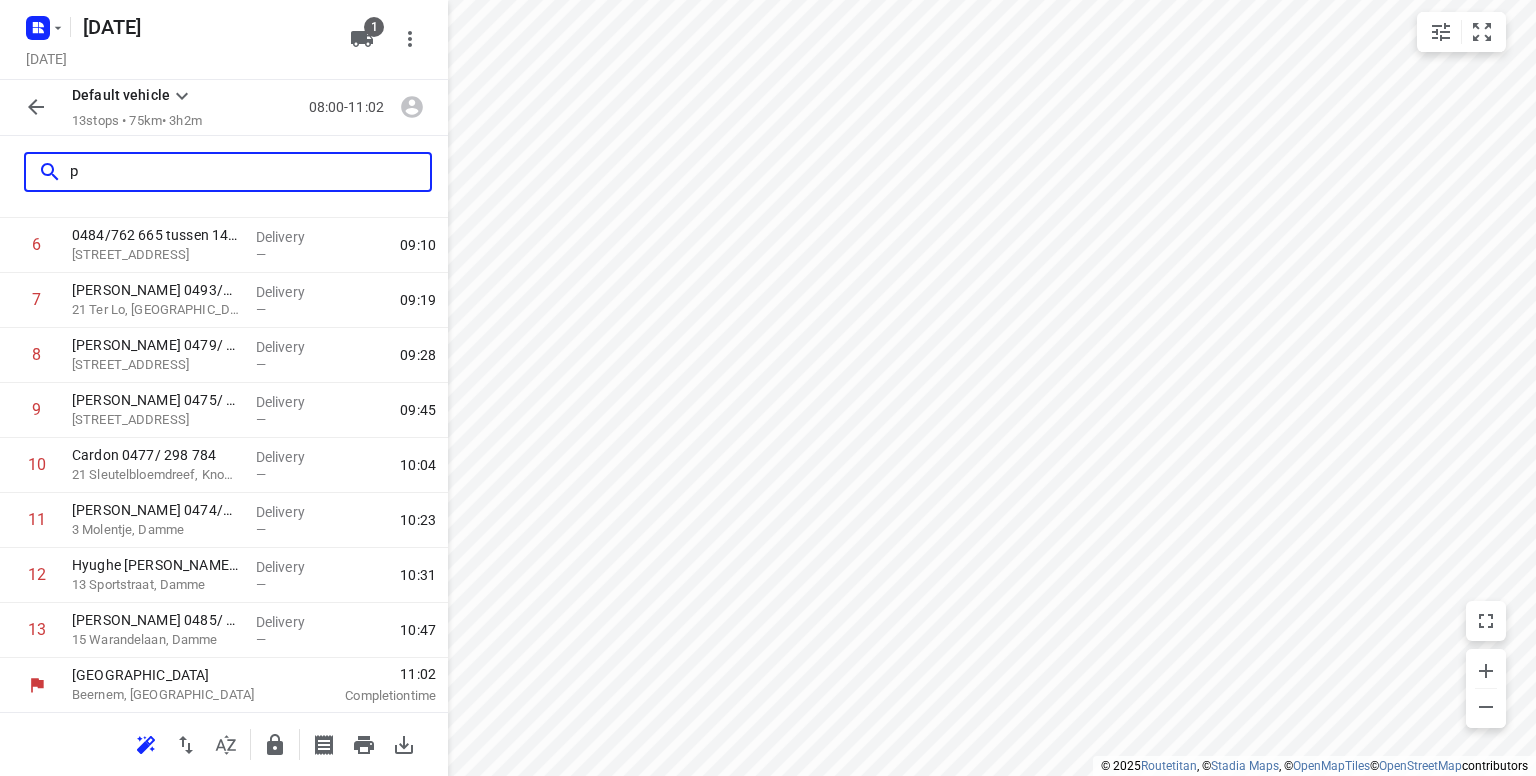 scroll, scrollTop: 0, scrollLeft: 0, axis: both 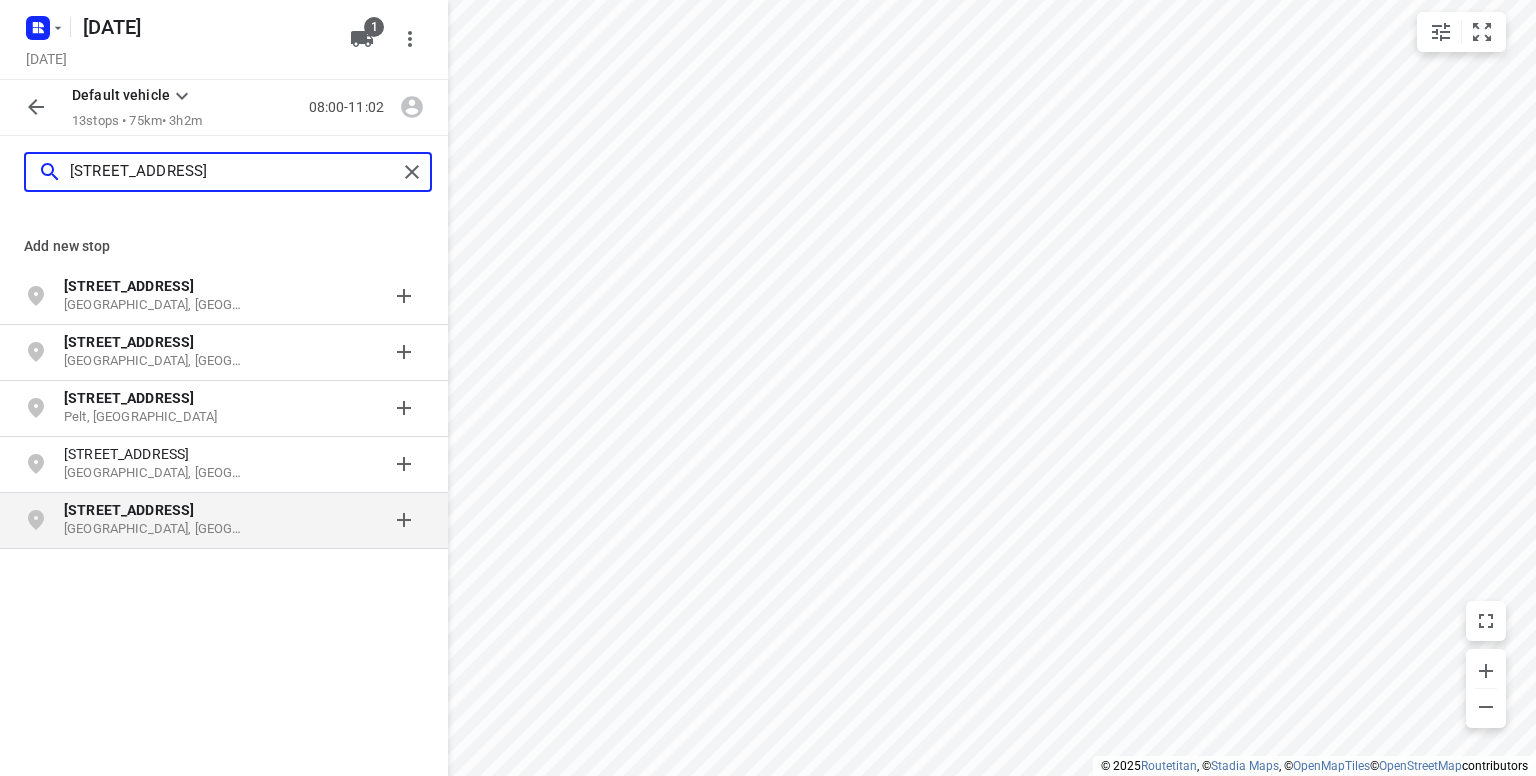 type on "pereboomstraat 4" 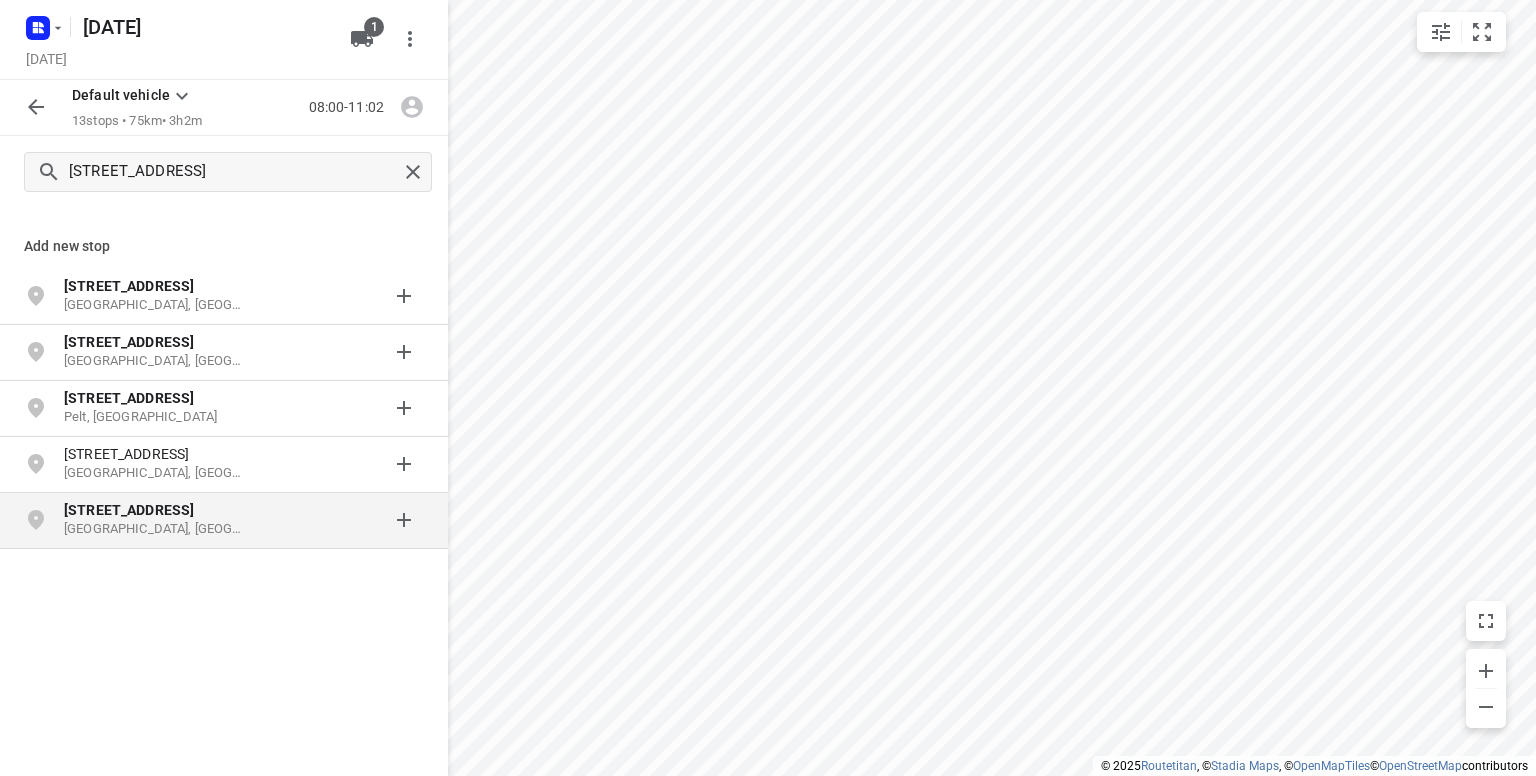 click on "Pereboomstraat 4" 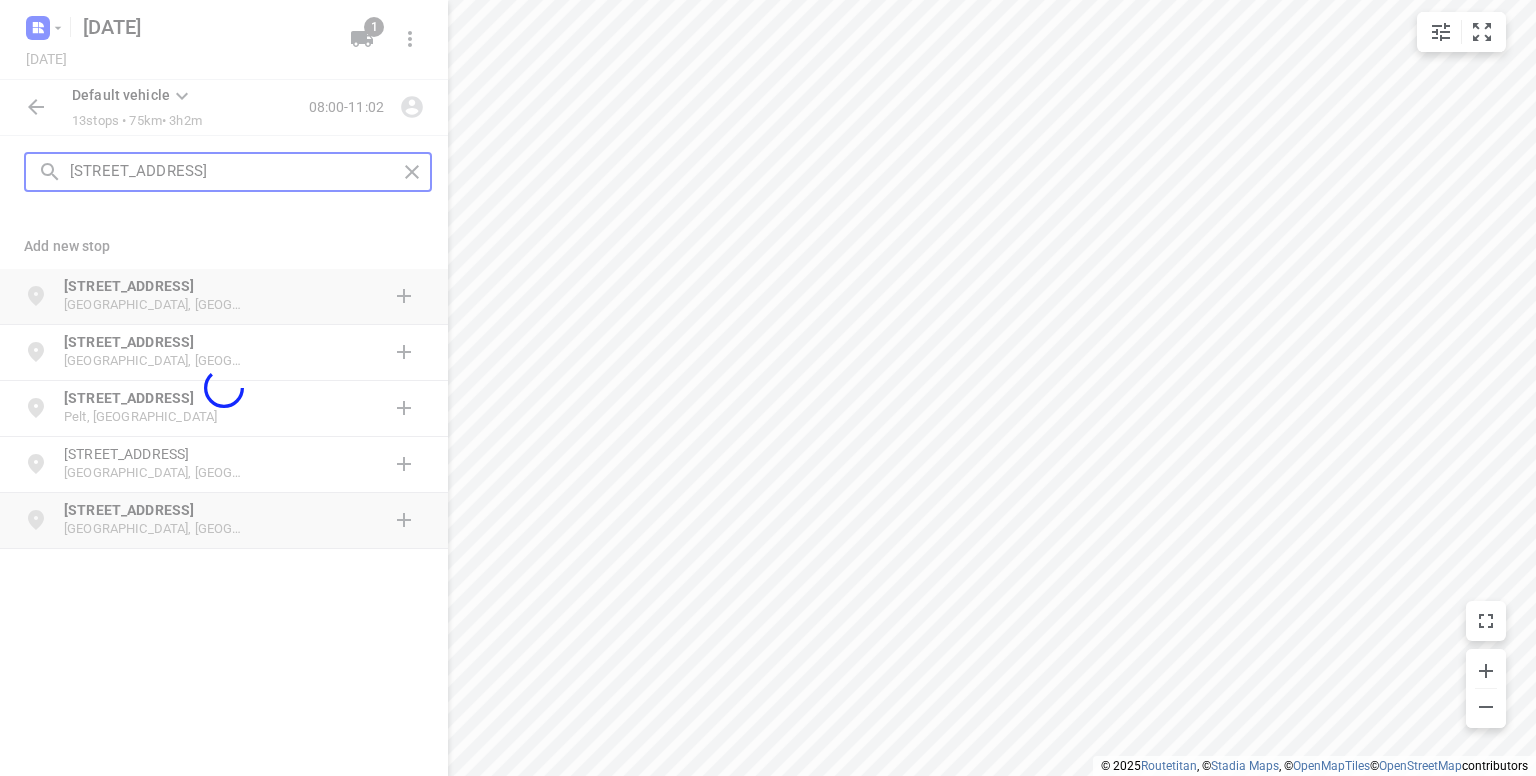 type 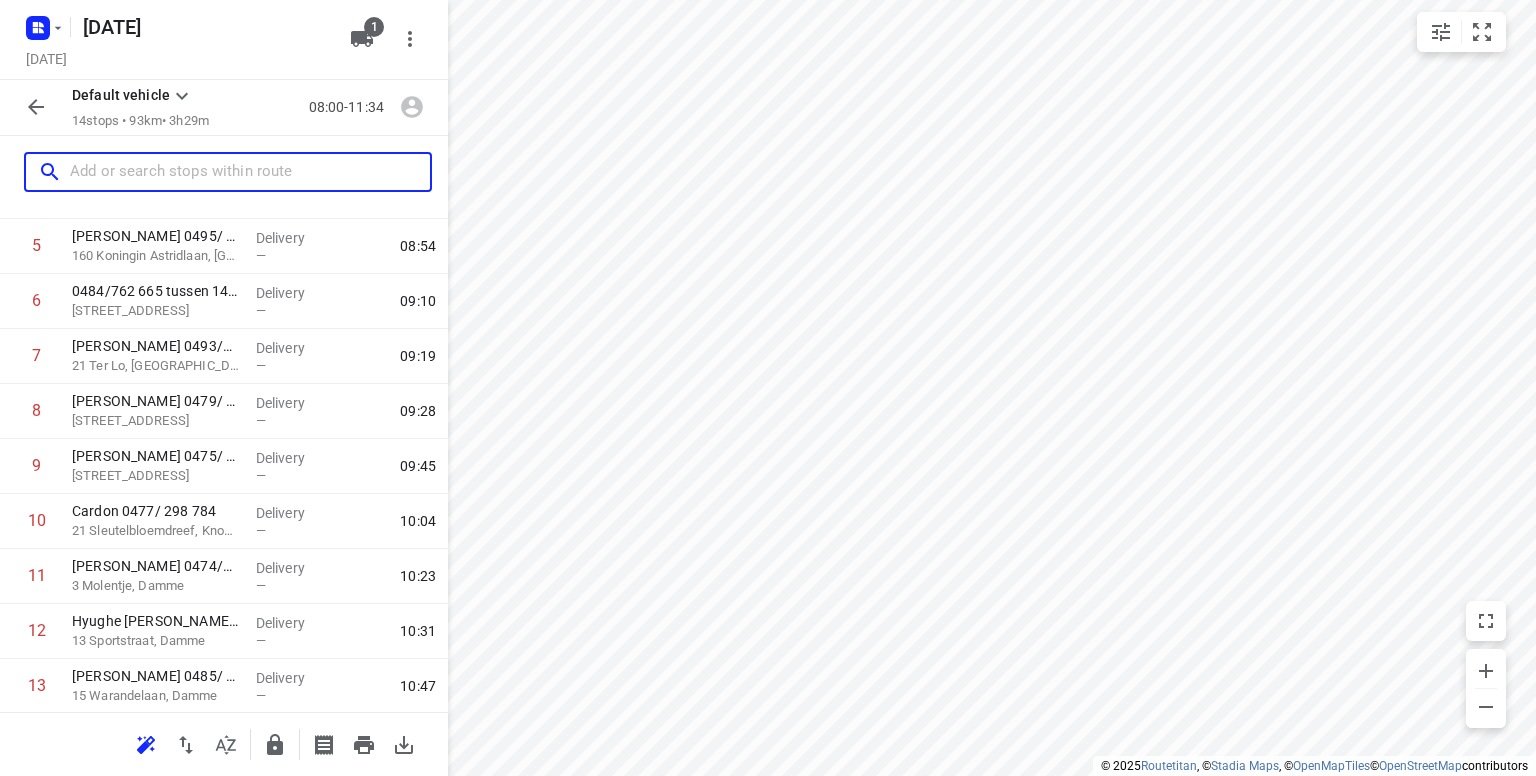 scroll, scrollTop: 420, scrollLeft: 0, axis: vertical 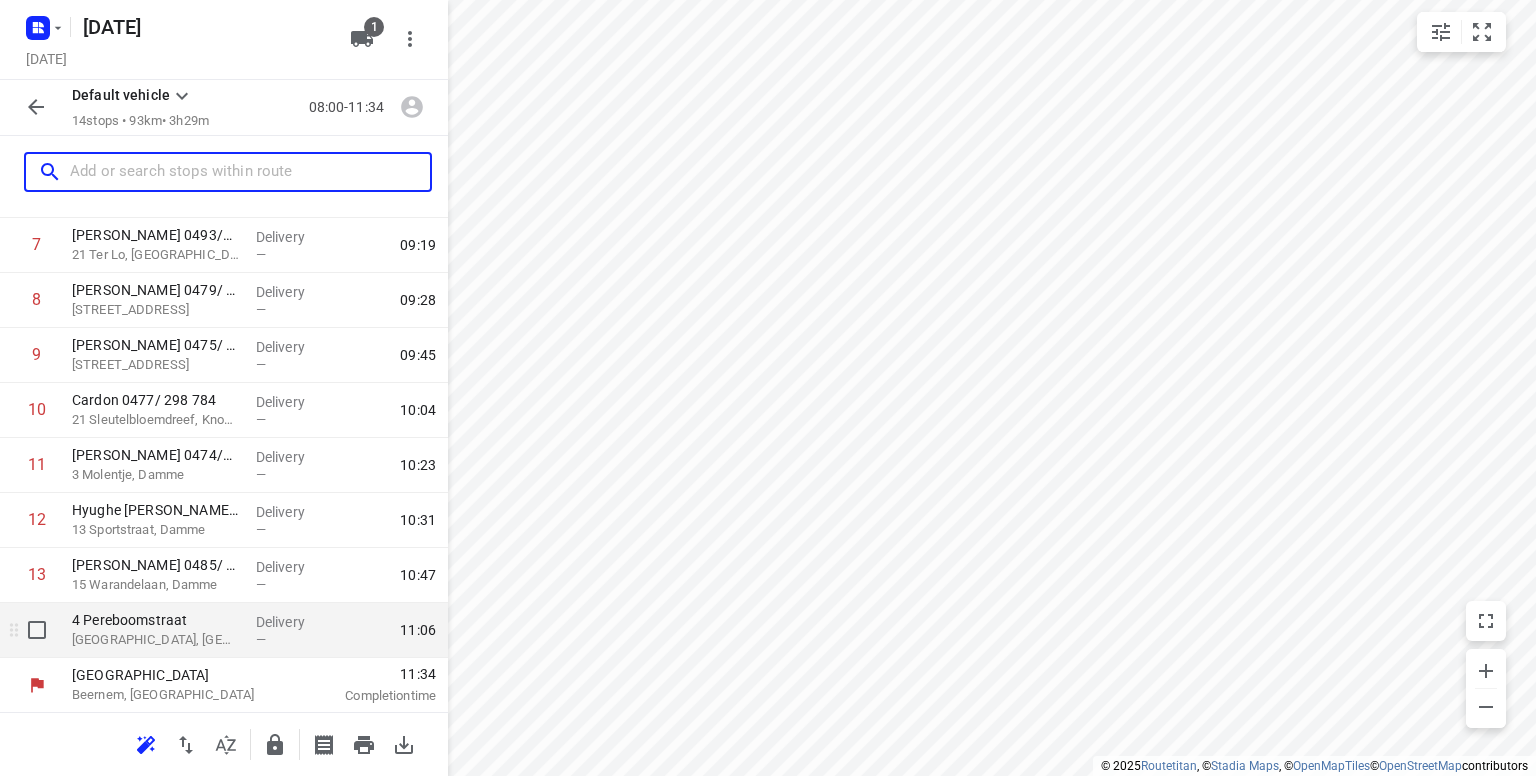 click on "Damme, Belgium" at bounding box center [156, 640] 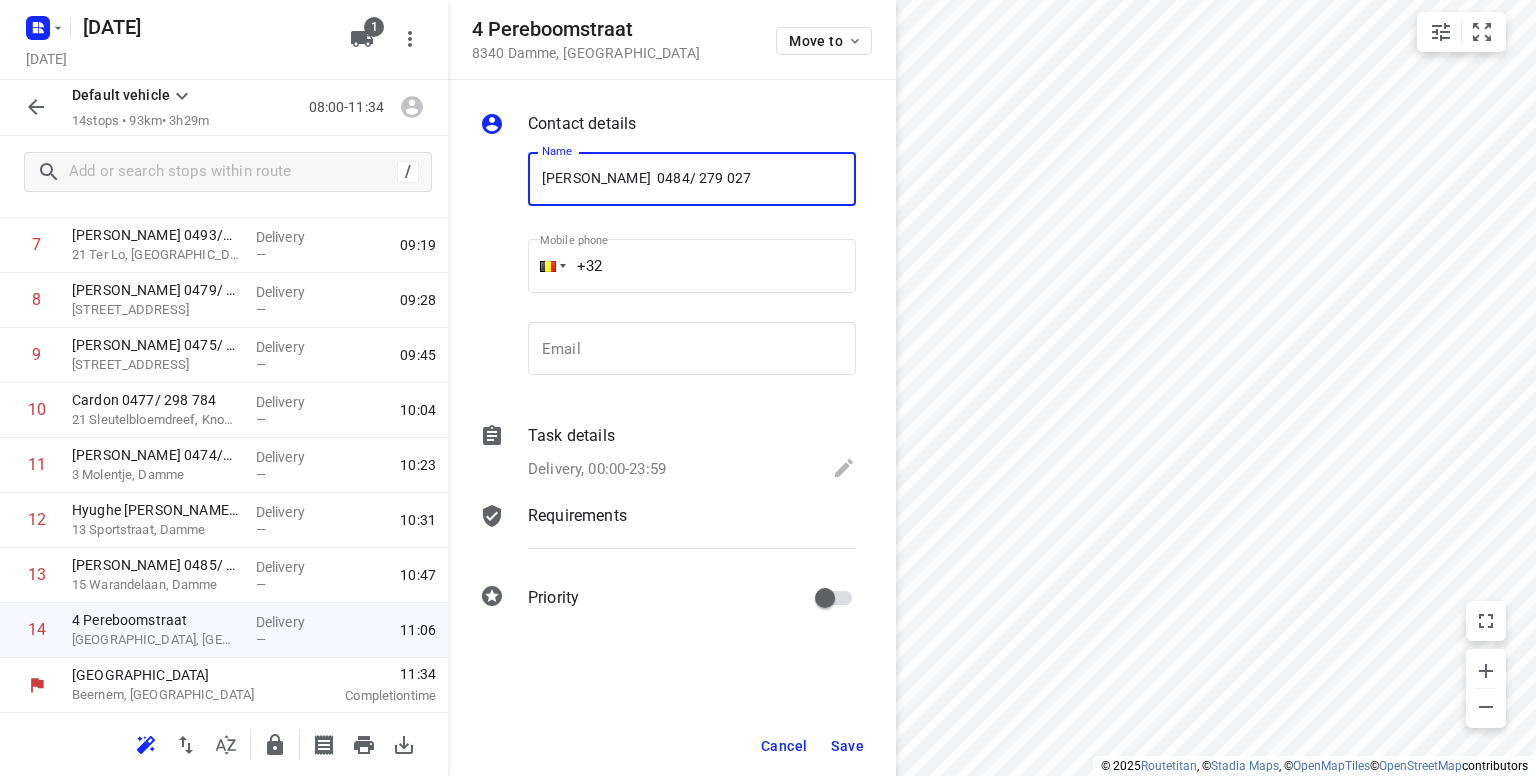 type on "Marleen De Haemers  0484/ 279 027" 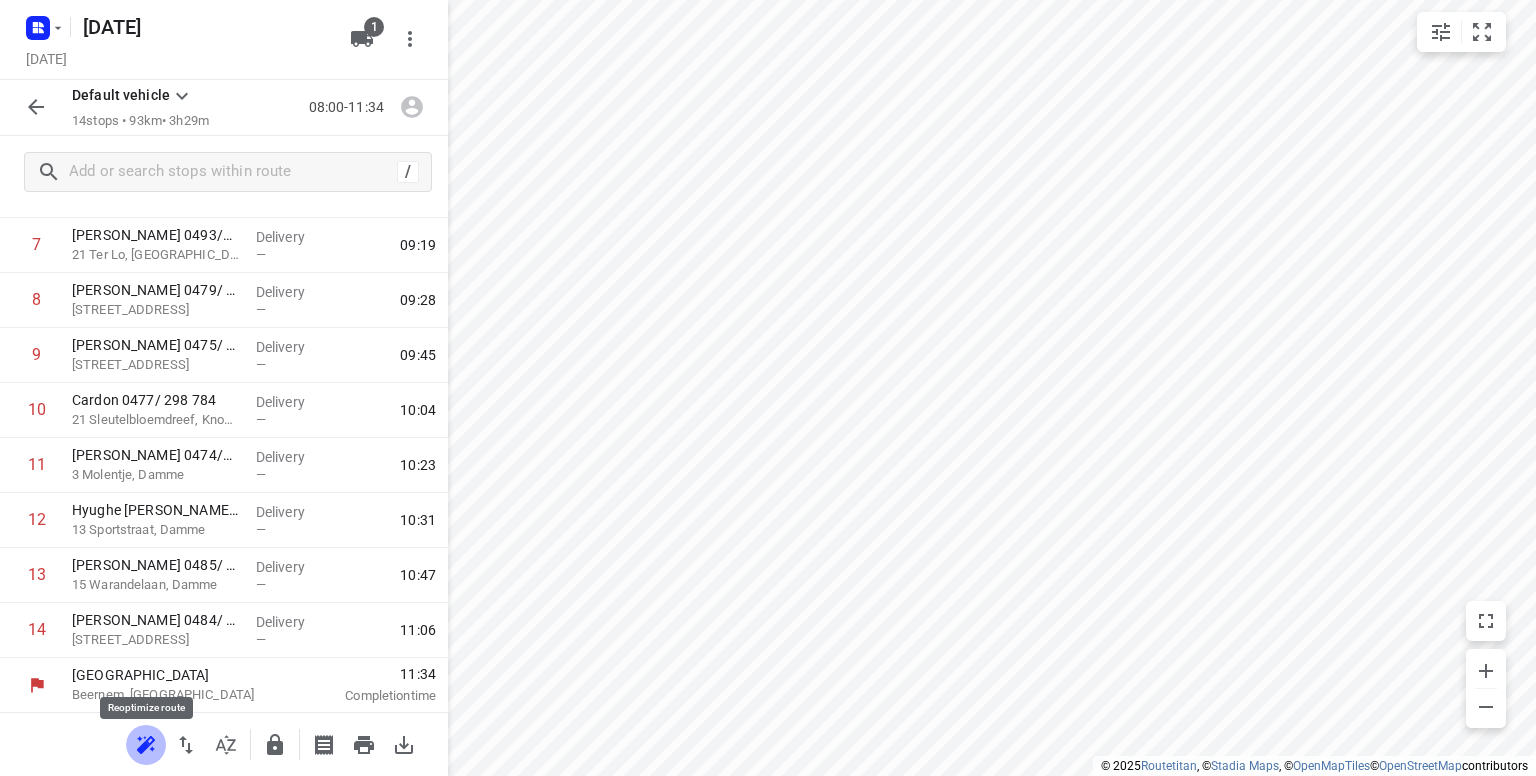 click 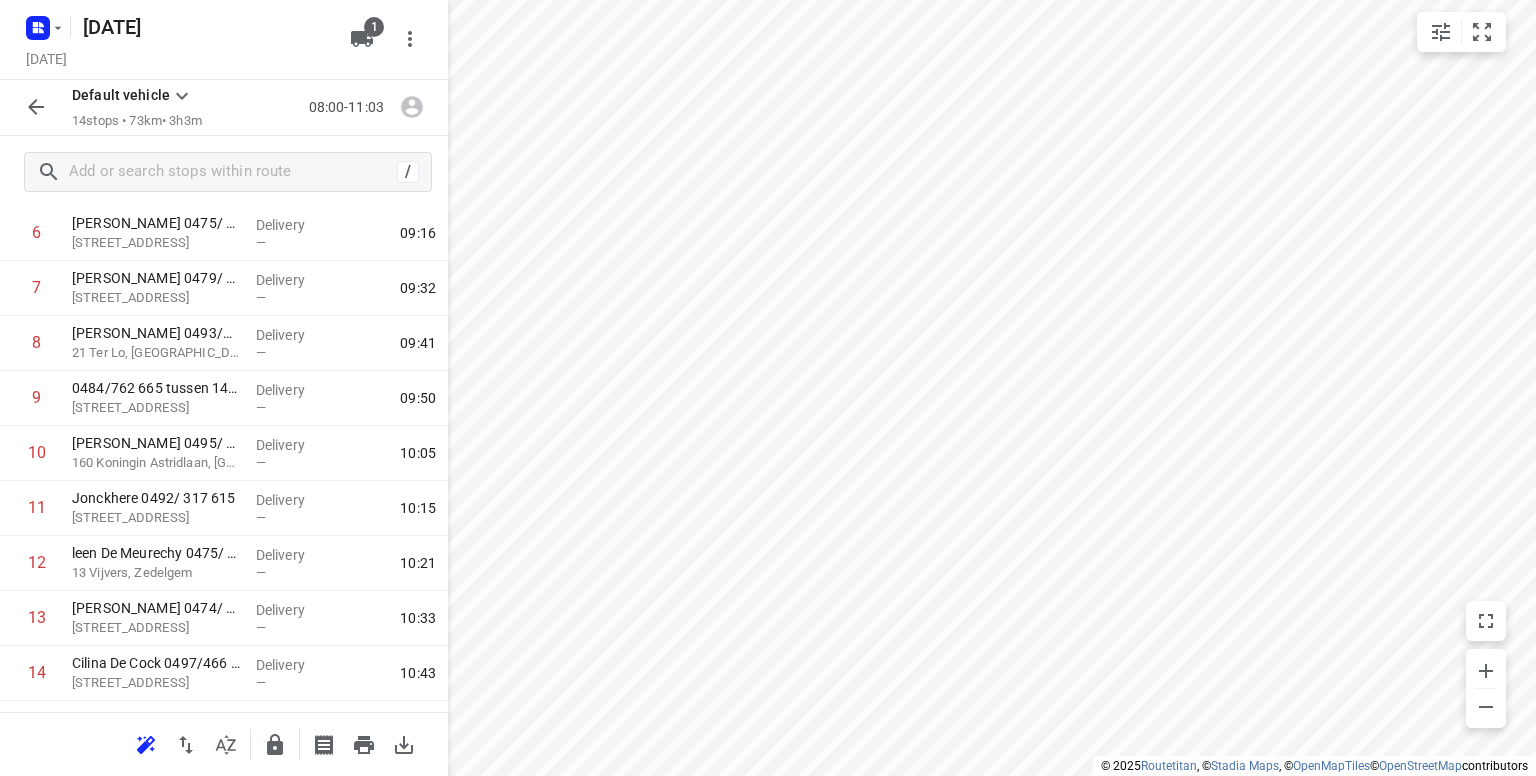 scroll, scrollTop: 420, scrollLeft: 0, axis: vertical 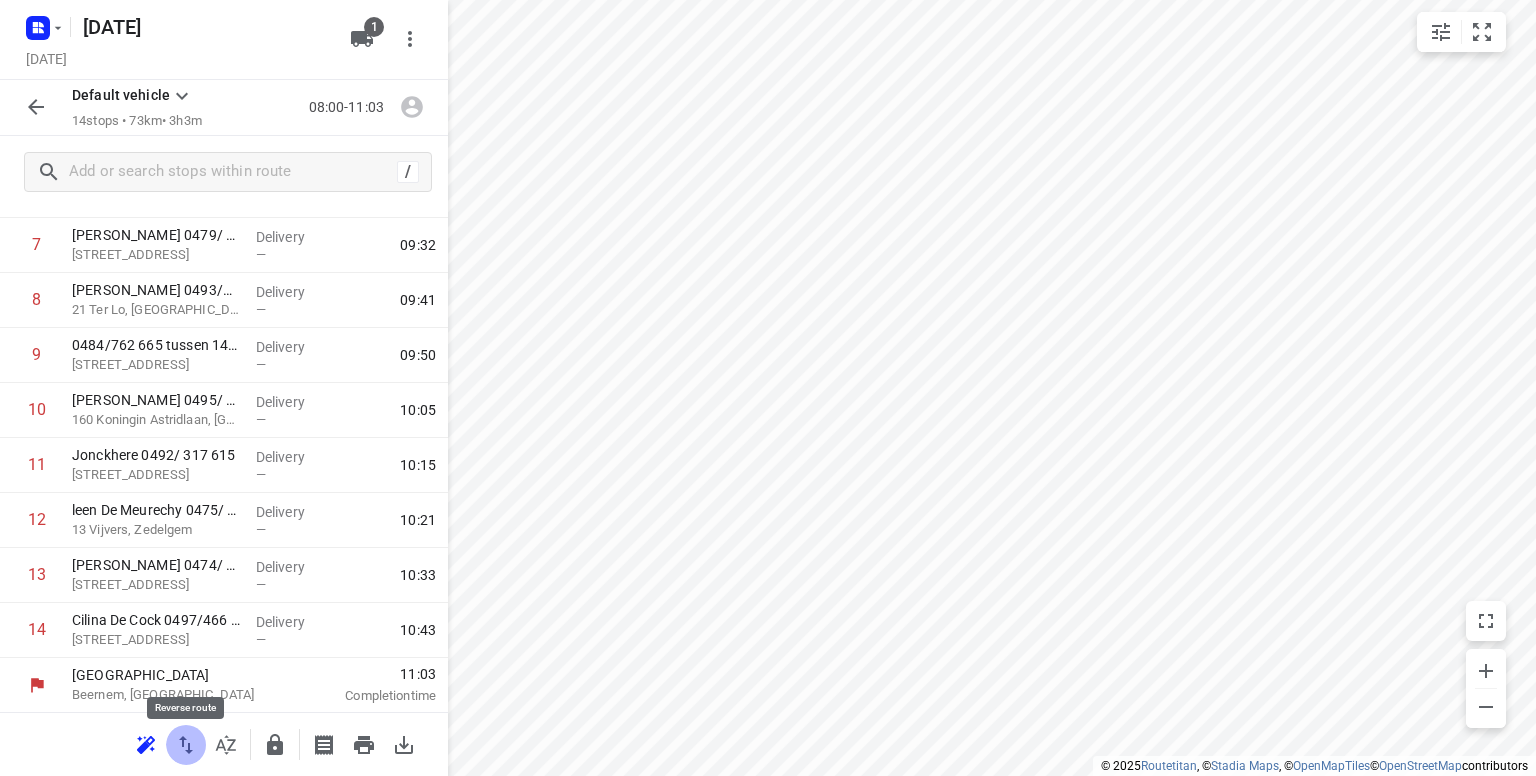 click 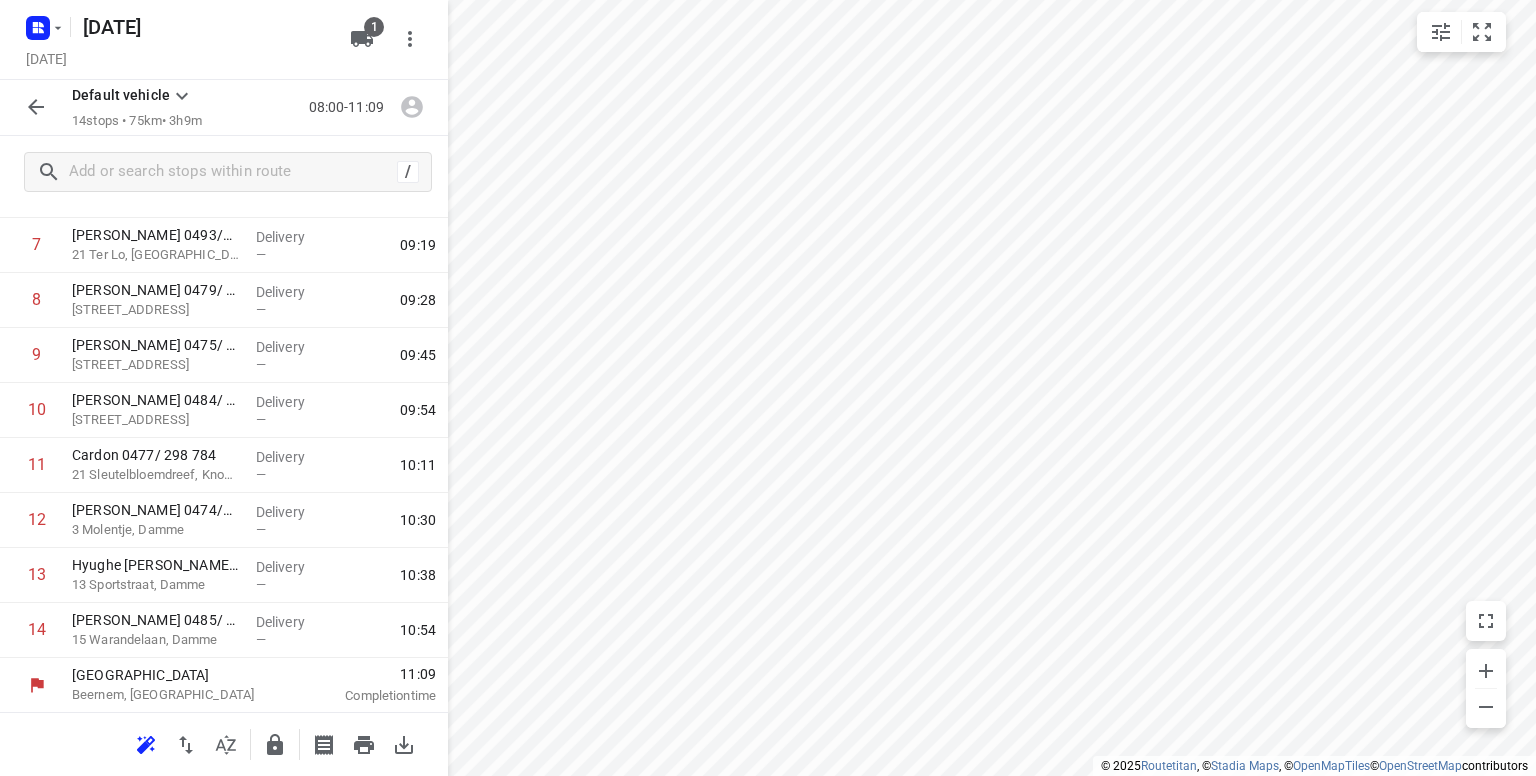 scroll, scrollTop: 0, scrollLeft: 0, axis: both 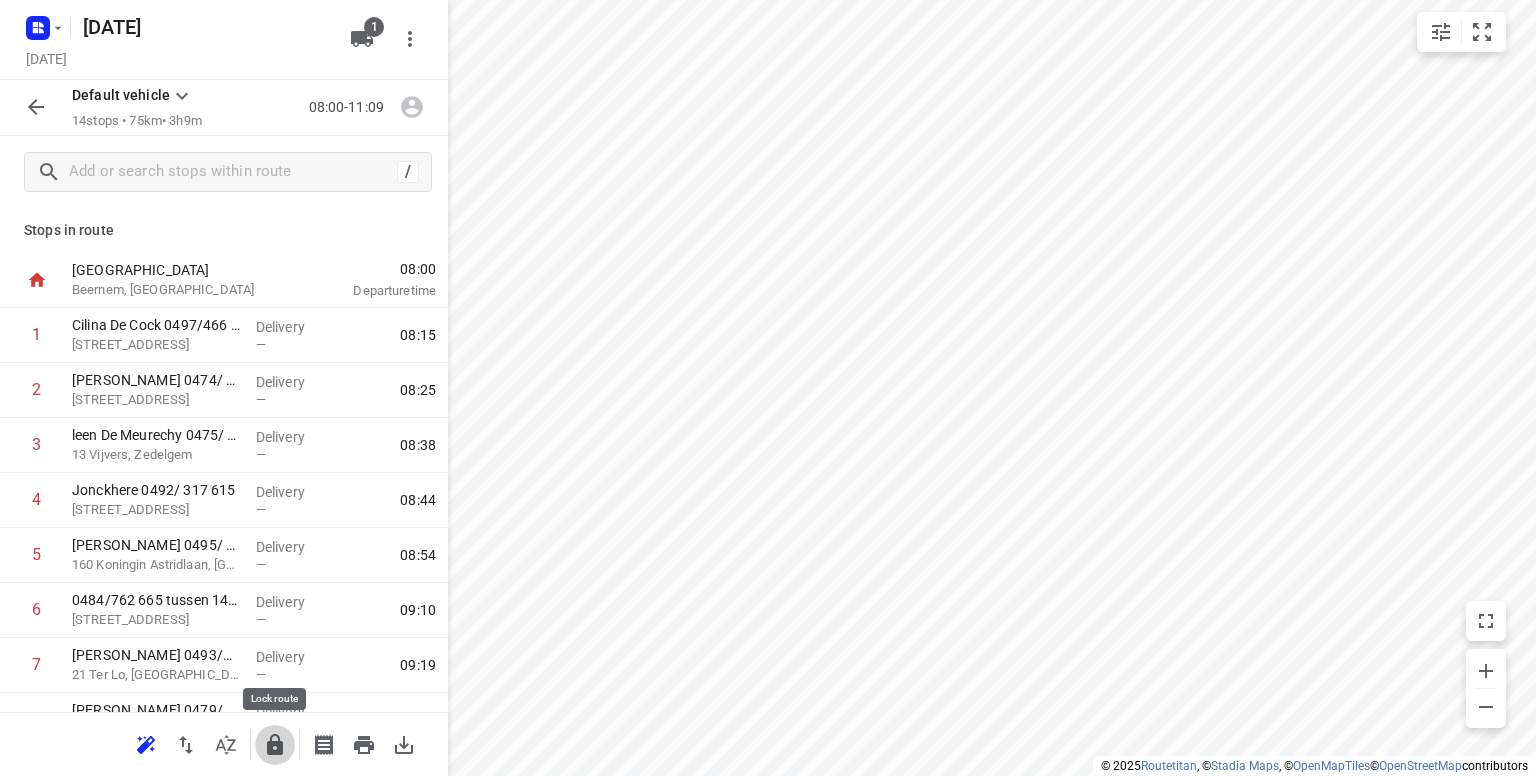 click 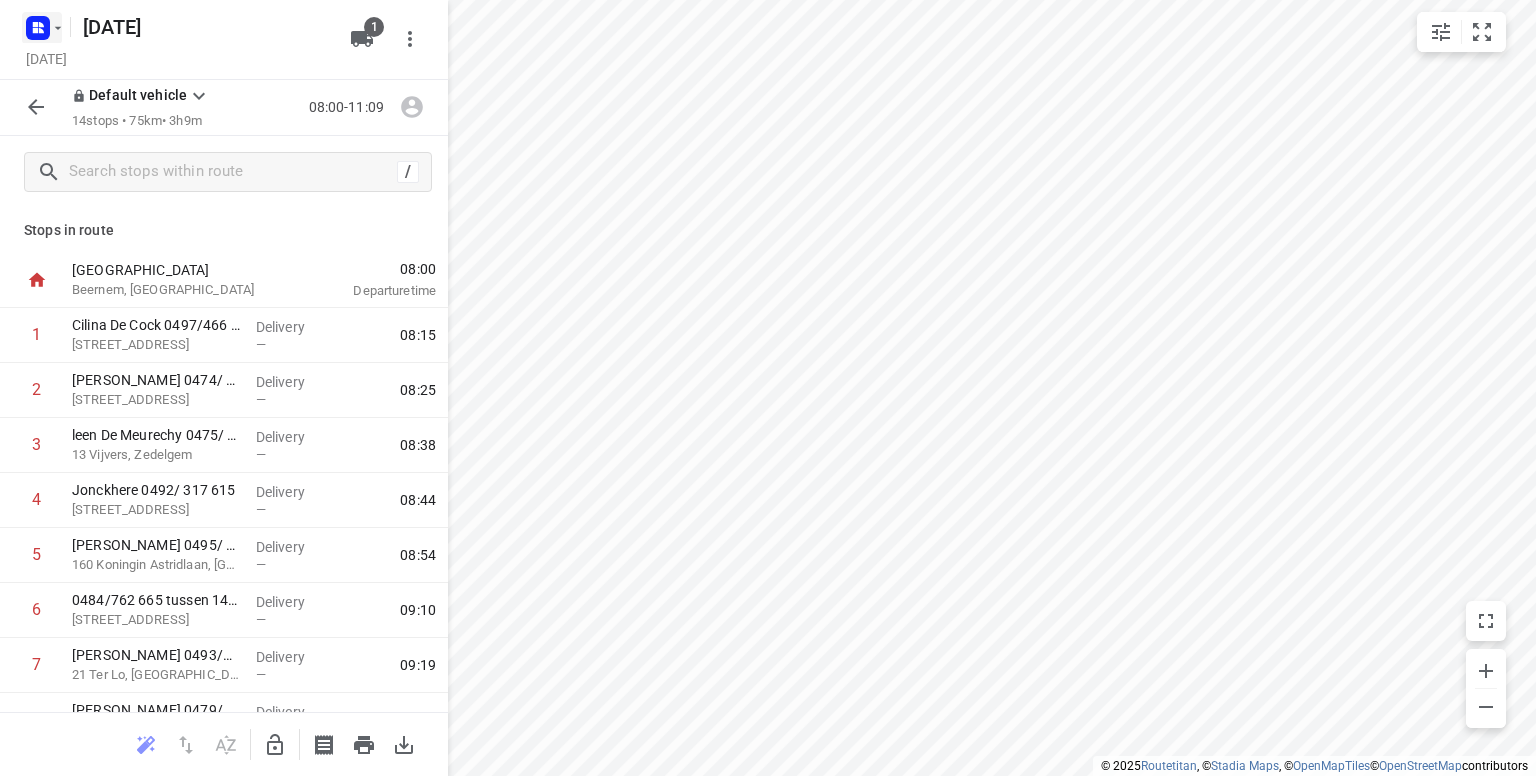 click 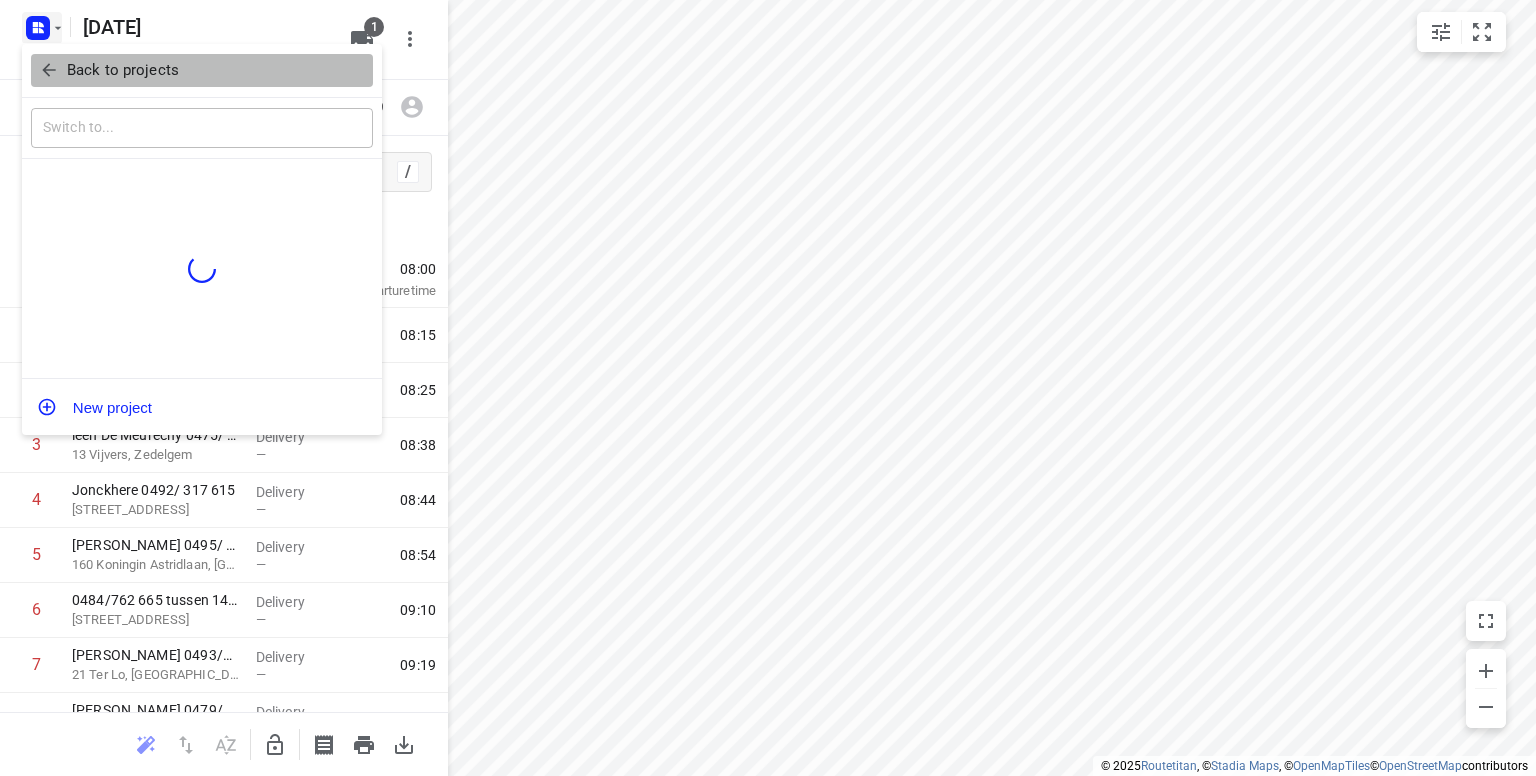 click on "Back to projects" at bounding box center (123, 70) 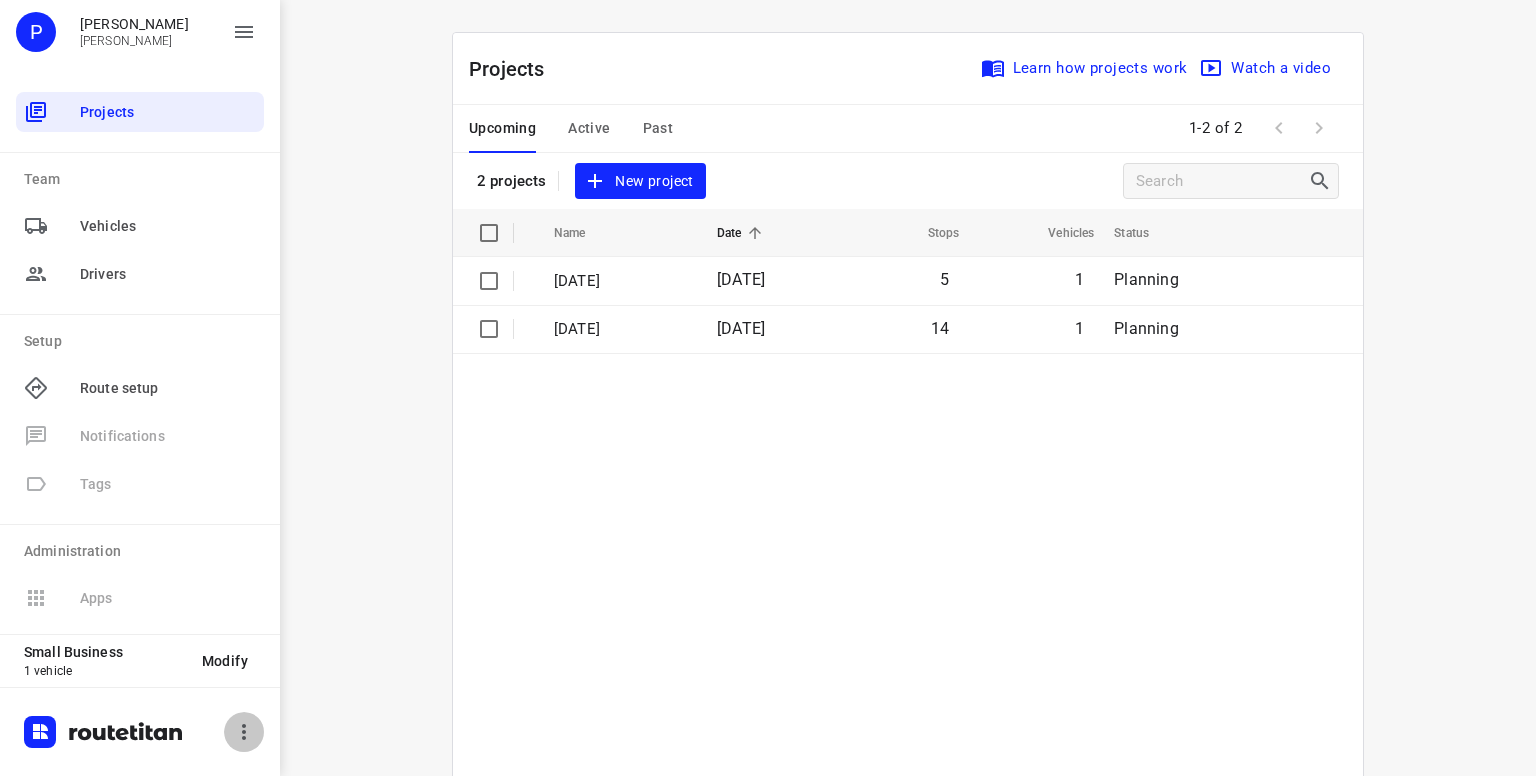 click 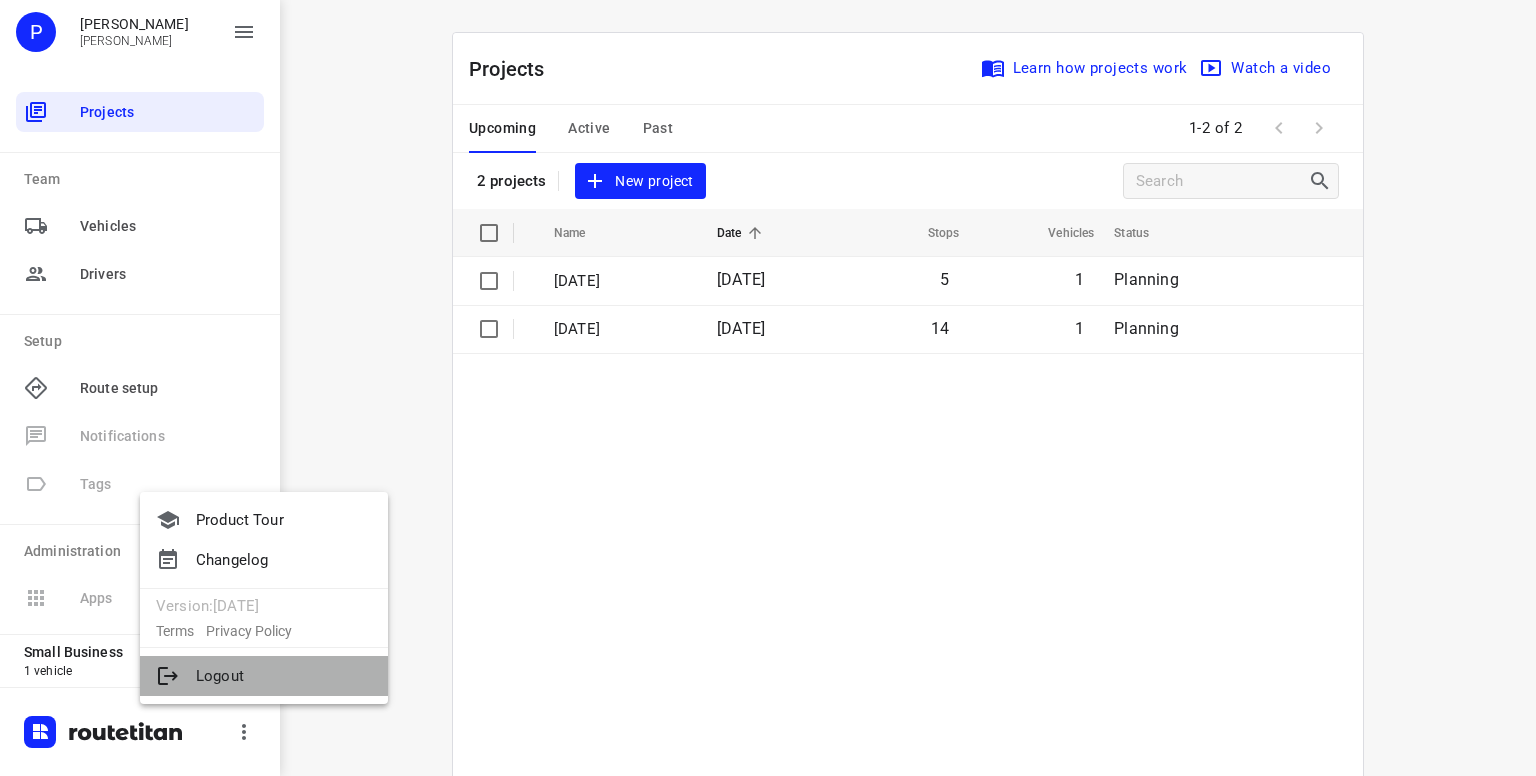 click on "Logout" at bounding box center (264, 676) 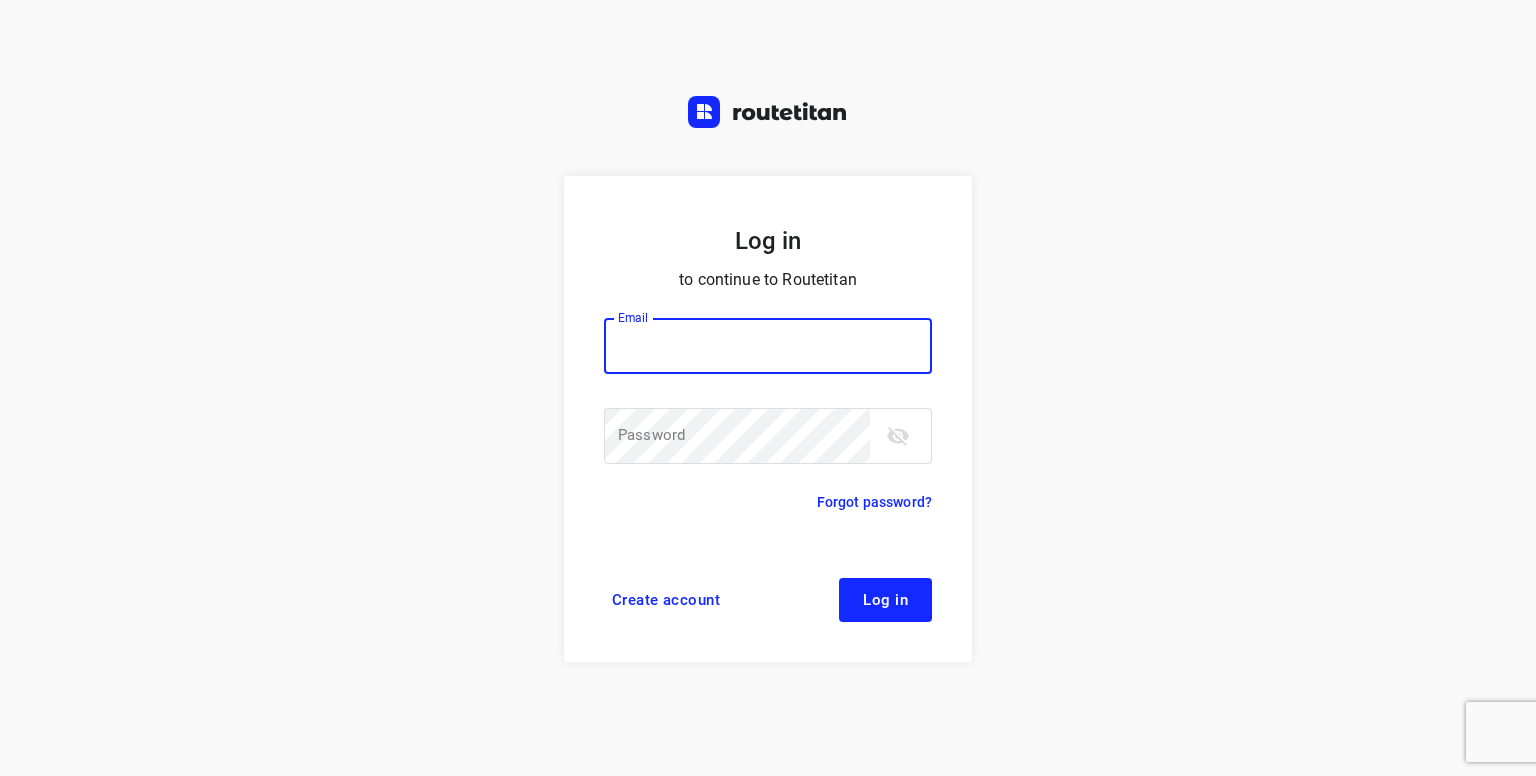 scroll, scrollTop: 0, scrollLeft: 0, axis: both 